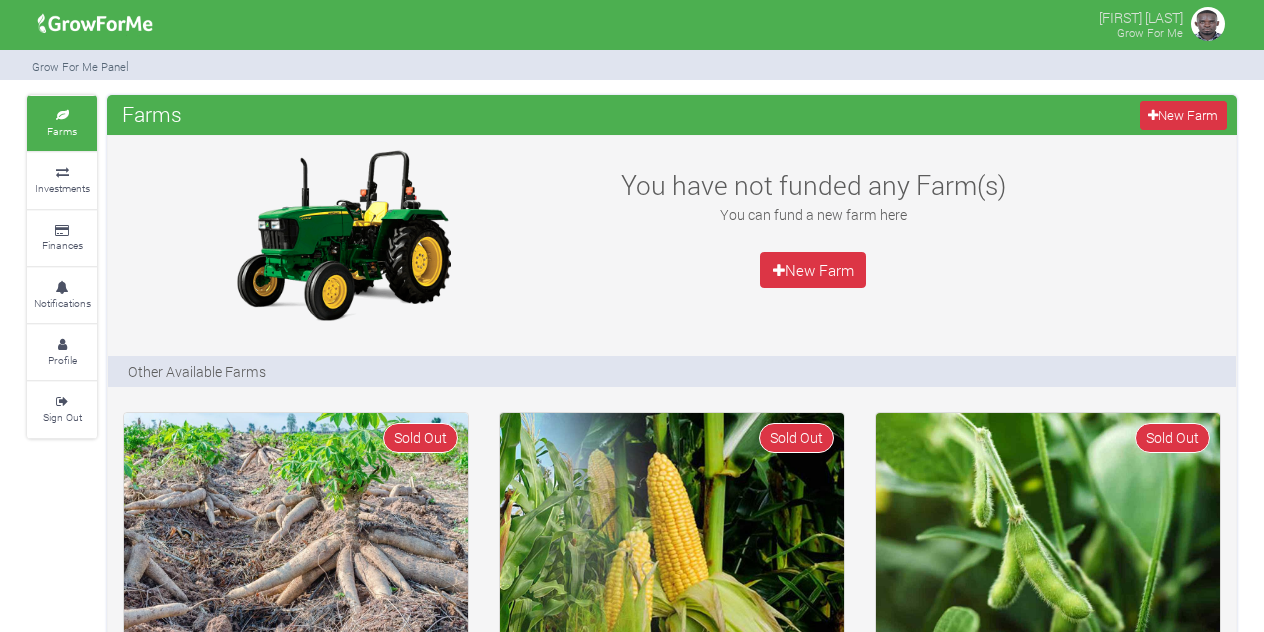 scroll, scrollTop: 0, scrollLeft: 0, axis: both 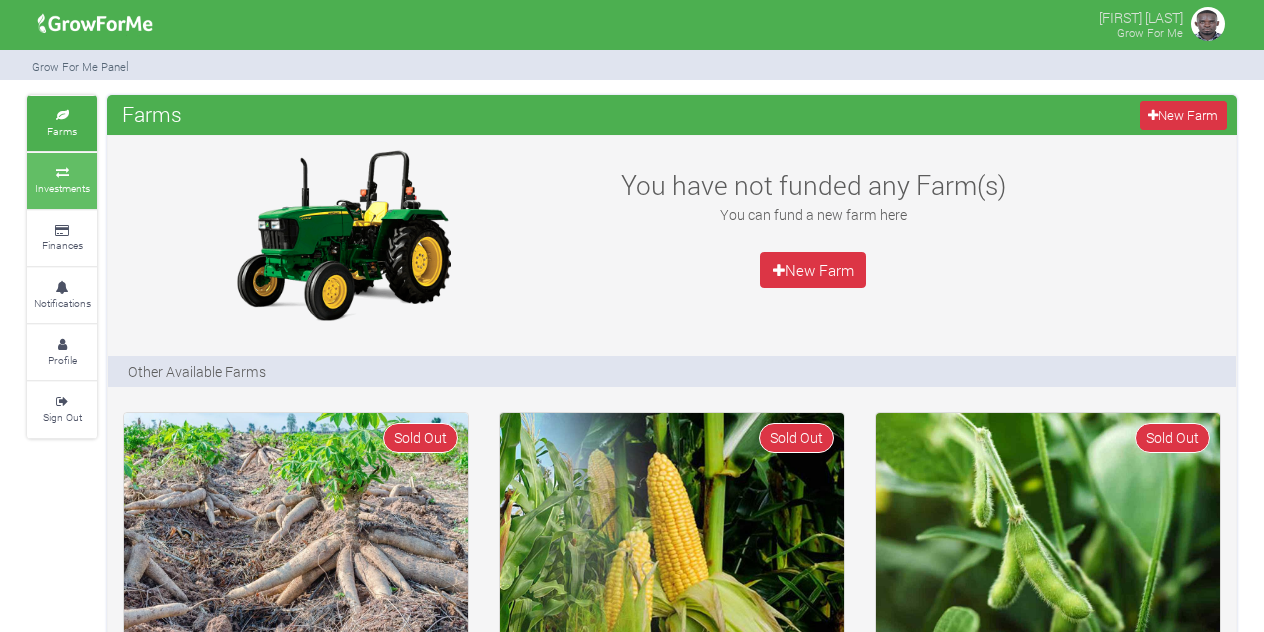click on "Investments" at bounding box center (62, 188) 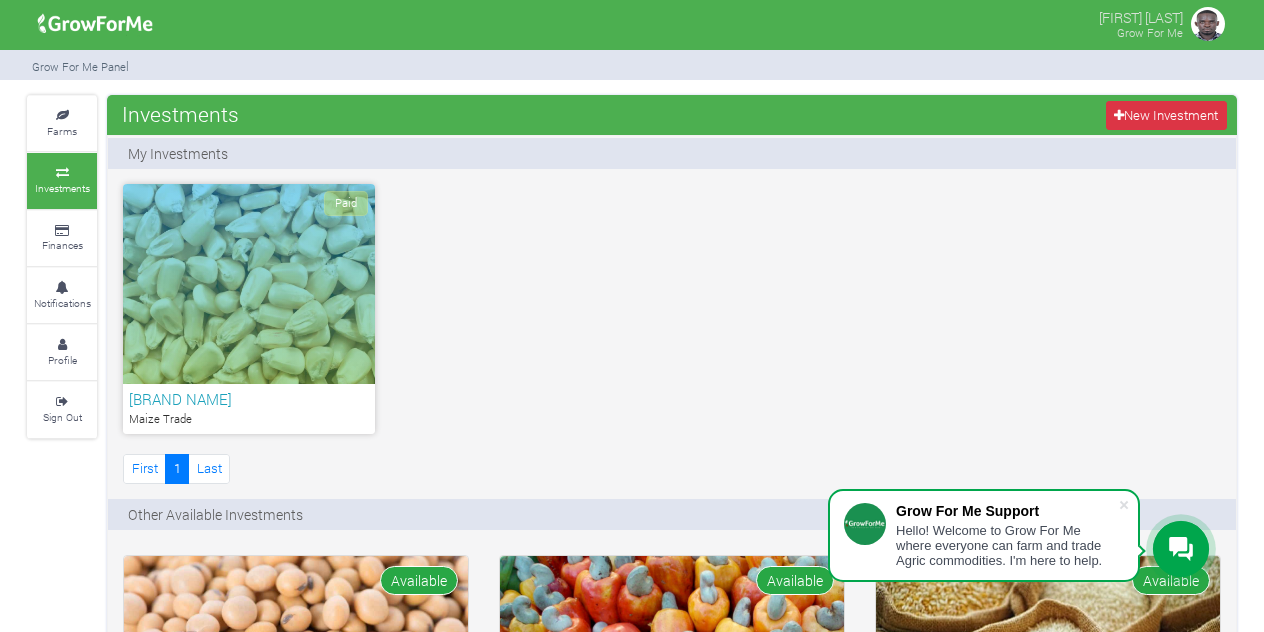 scroll, scrollTop: 0, scrollLeft: 0, axis: both 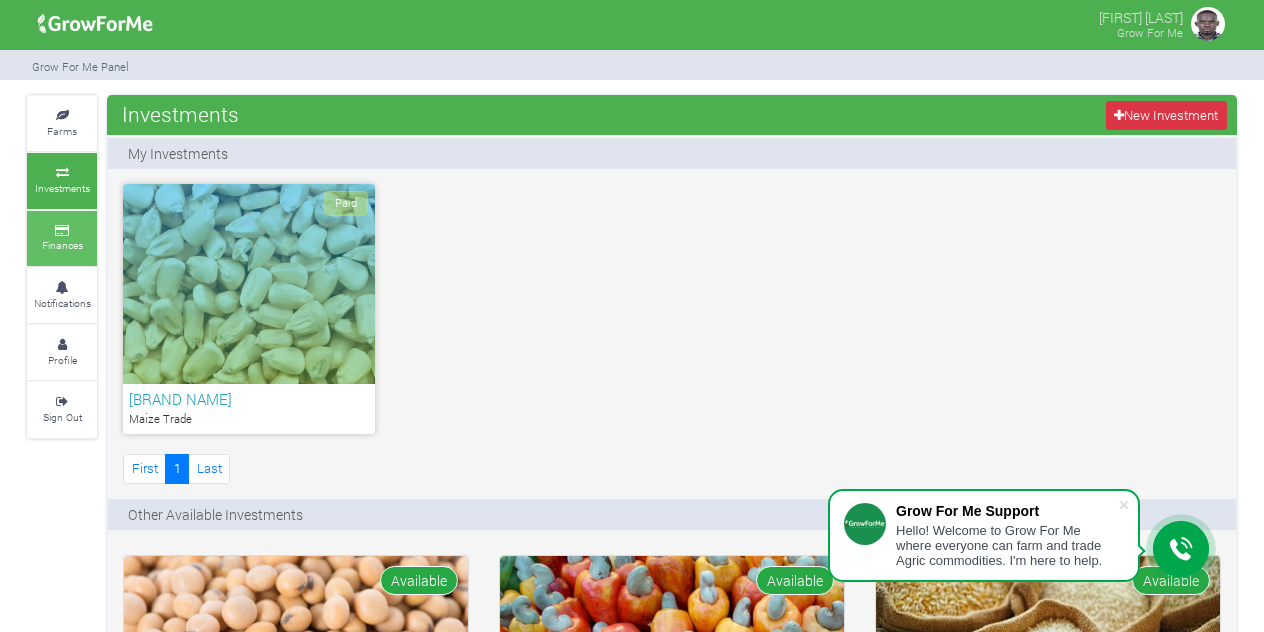 click at bounding box center [62, 231] 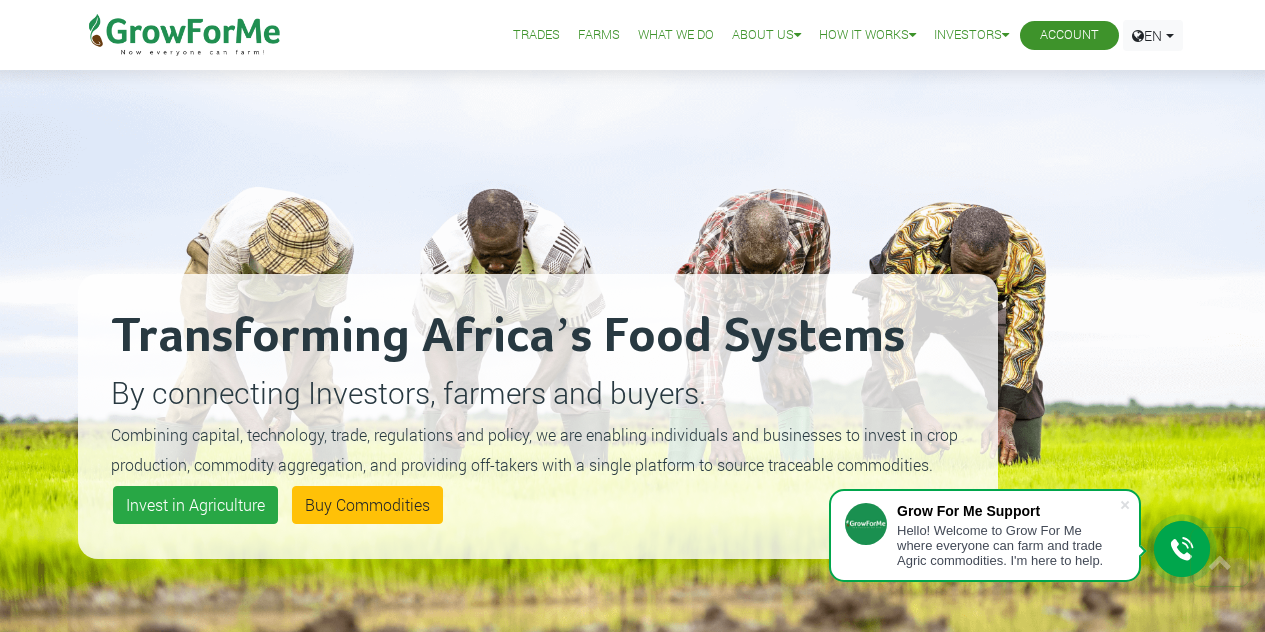 scroll, scrollTop: 800, scrollLeft: 0, axis: vertical 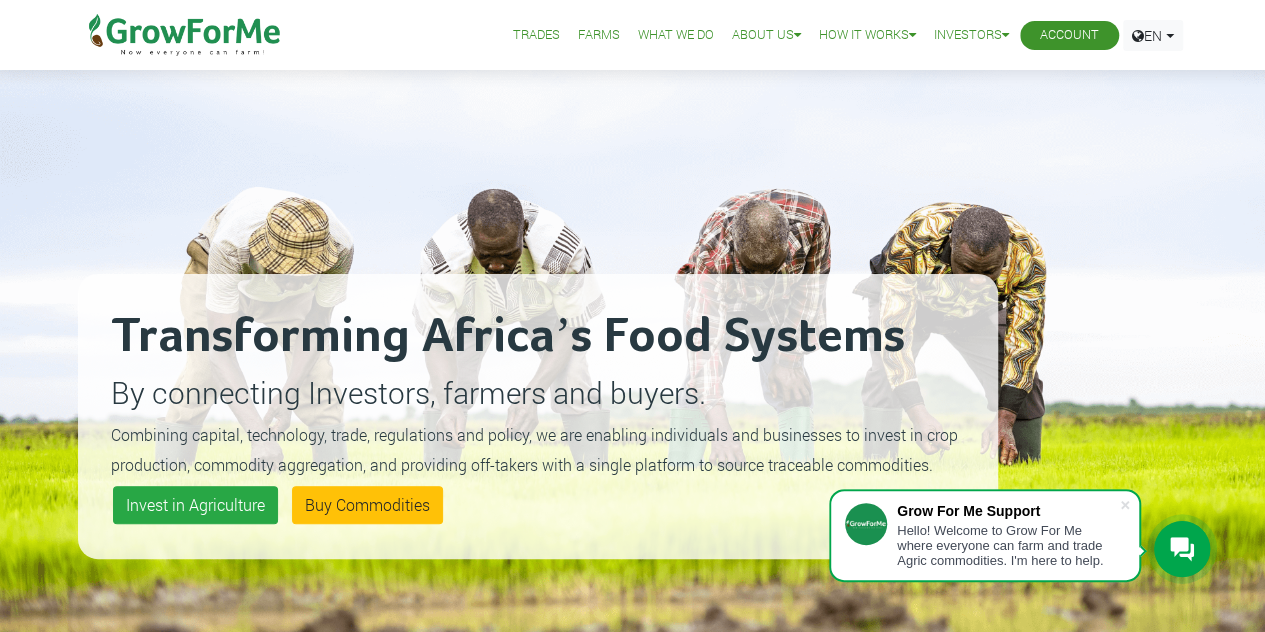 click on "Trades" at bounding box center (536, 35) 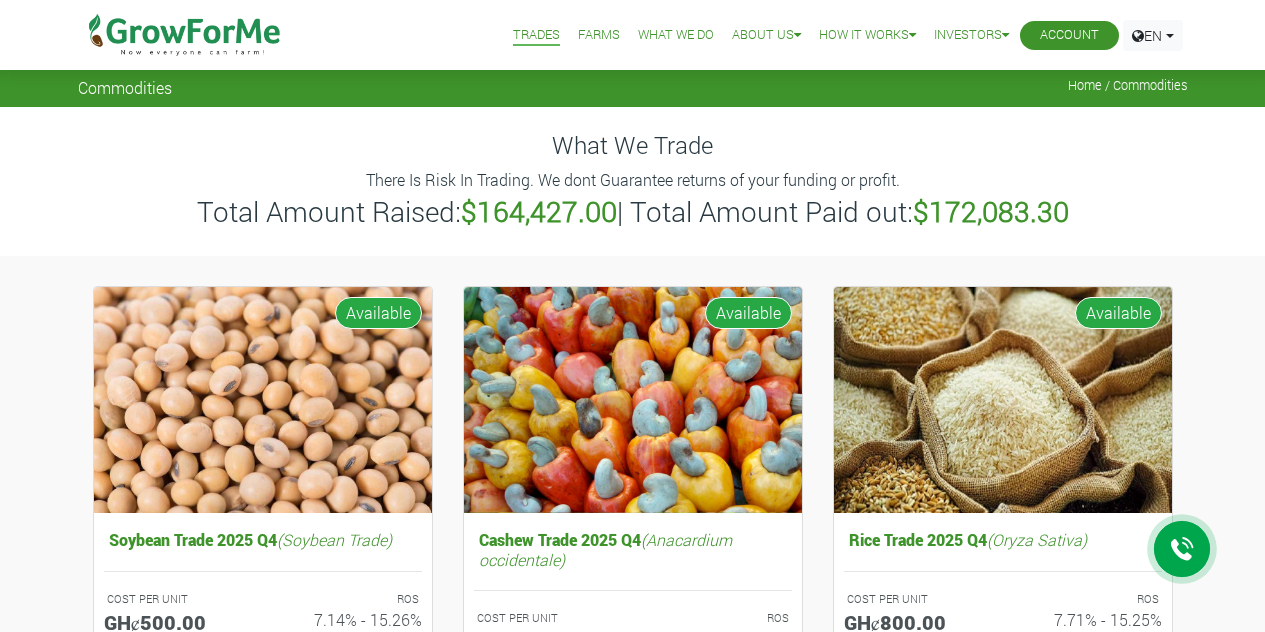 scroll, scrollTop: 0, scrollLeft: 0, axis: both 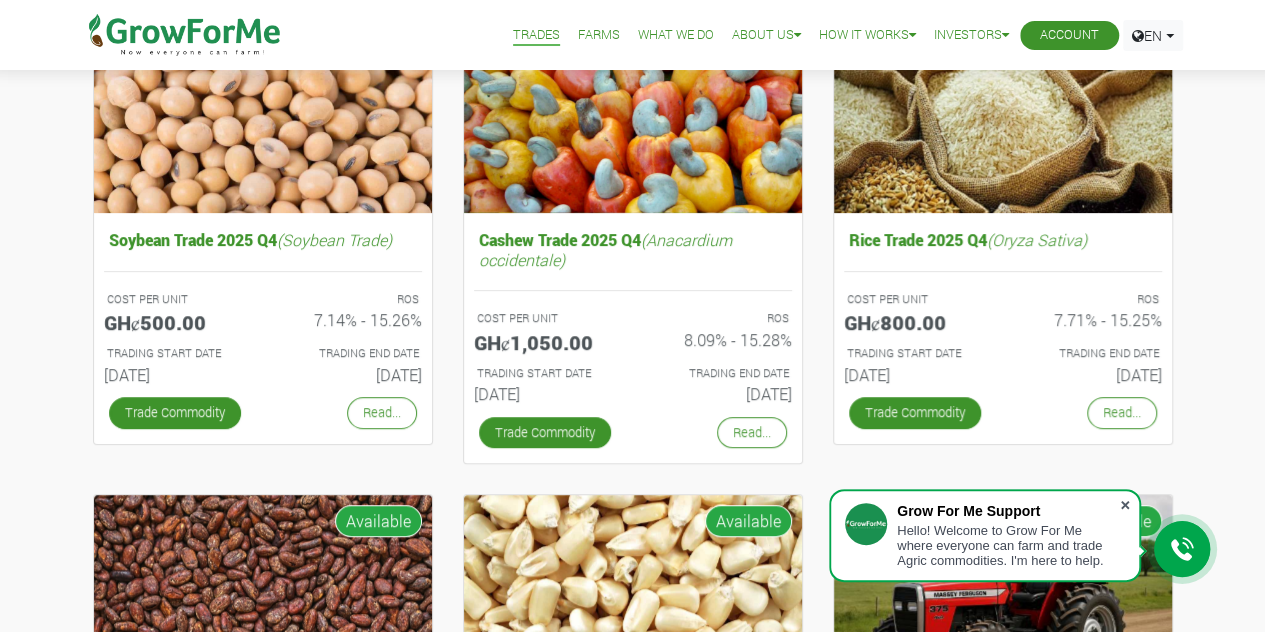 click at bounding box center [1125, 505] 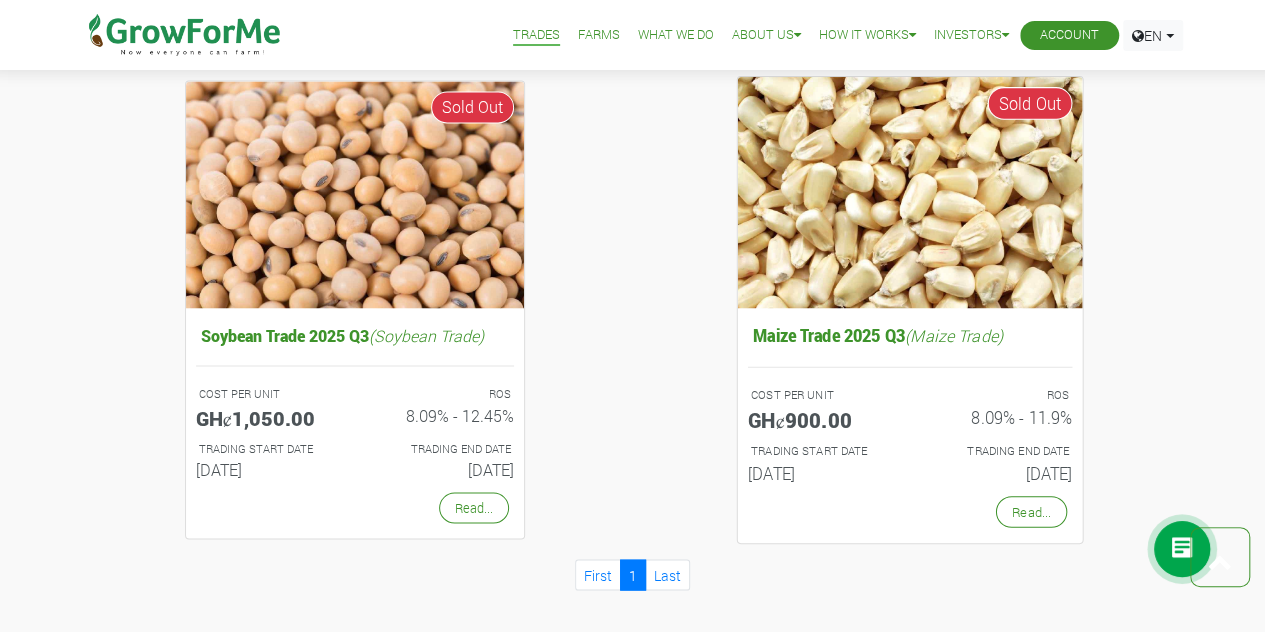 scroll, scrollTop: 1700, scrollLeft: 0, axis: vertical 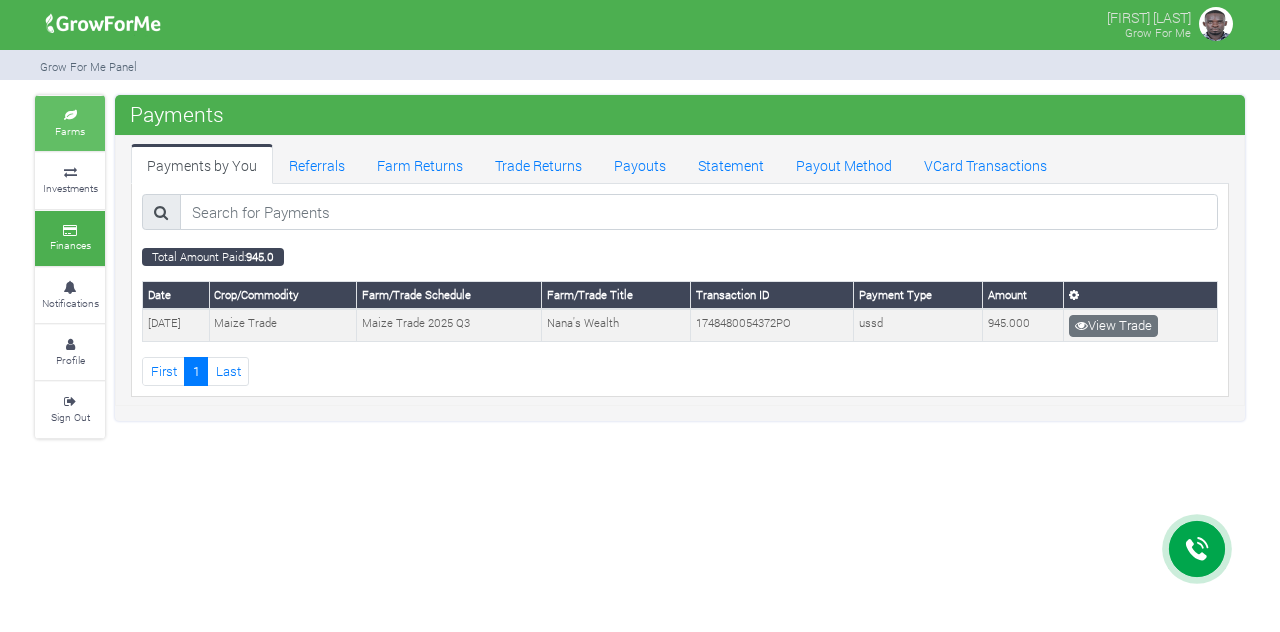 click on "Farms" at bounding box center [70, 123] 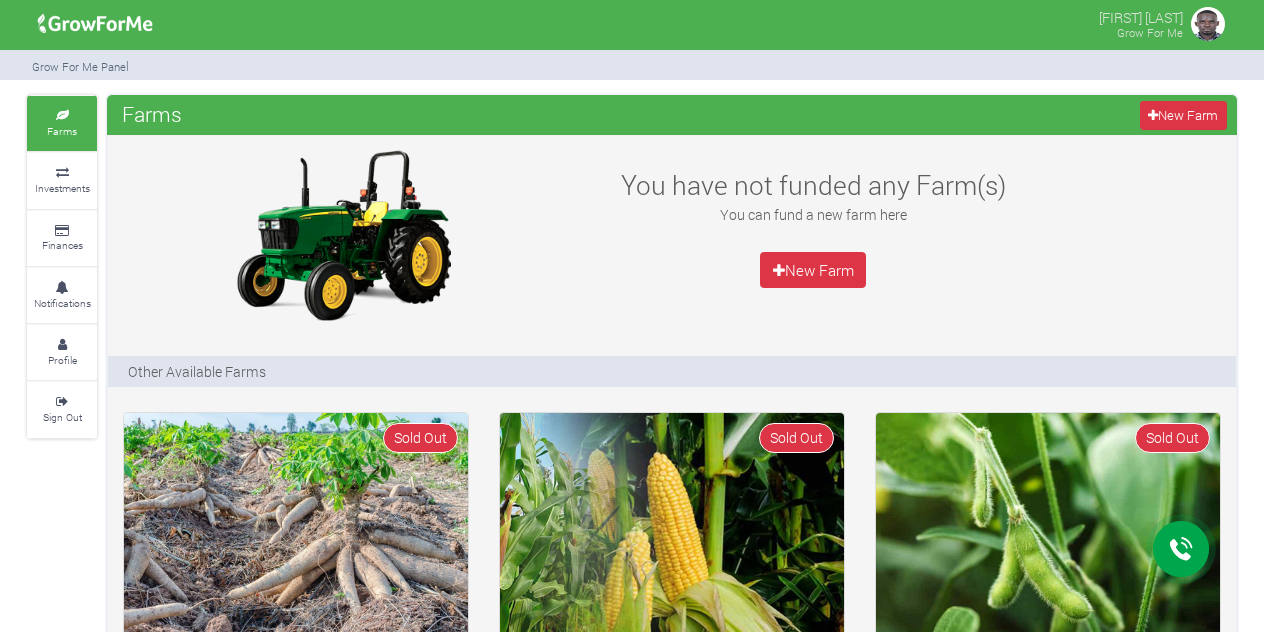 scroll, scrollTop: 0, scrollLeft: 0, axis: both 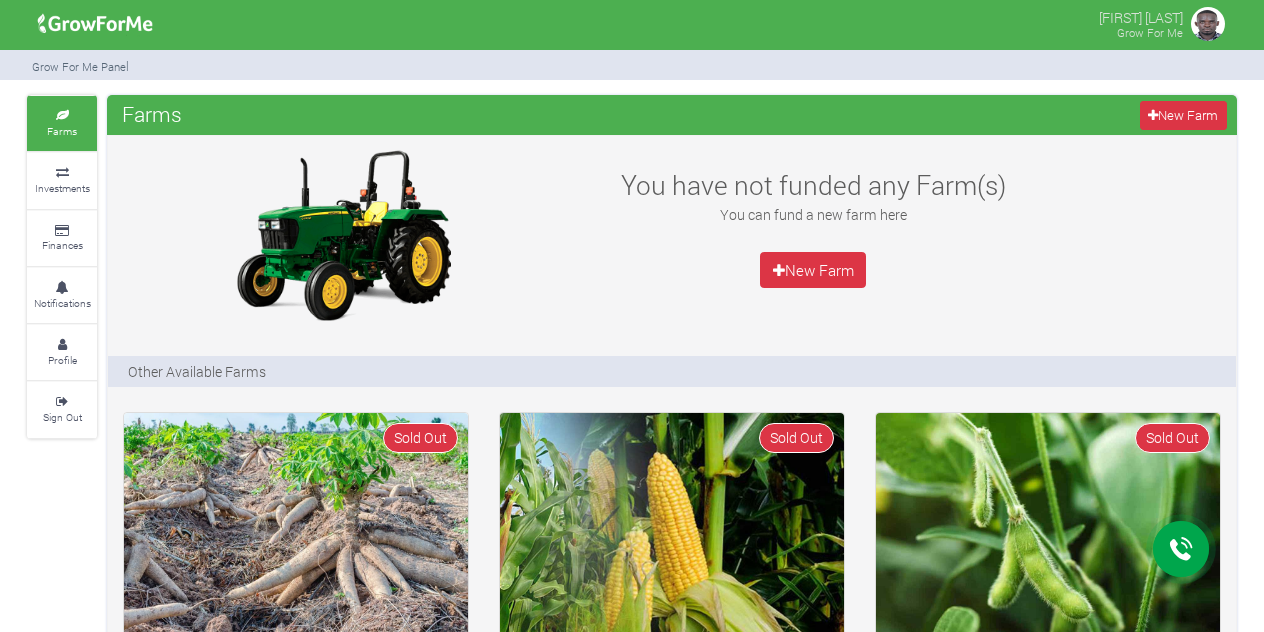 click on "[INVESTMENTS_LABEL]" at bounding box center [62, 180] 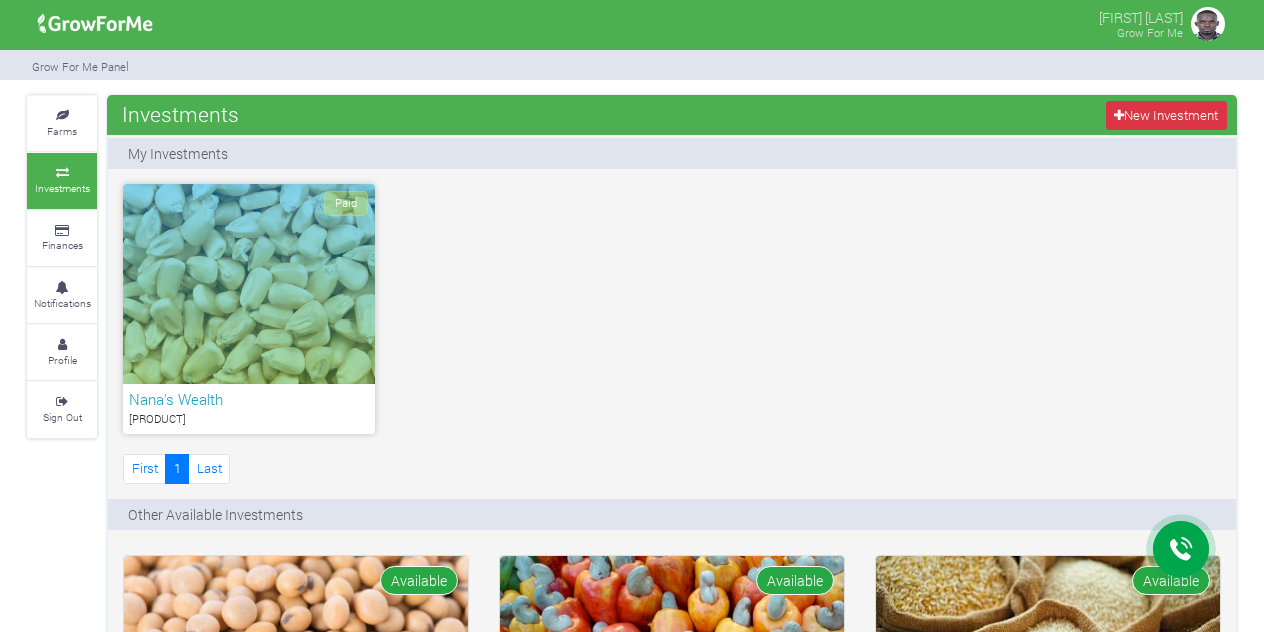scroll, scrollTop: 0, scrollLeft: 0, axis: both 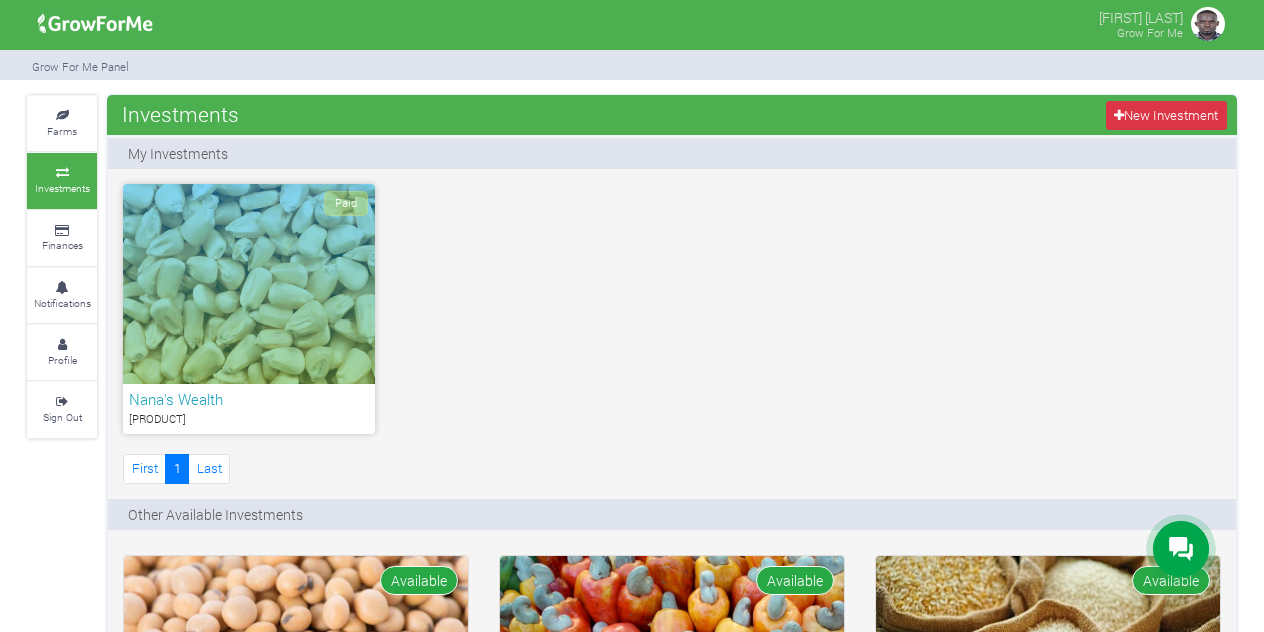click on "Nana's Wealth" at bounding box center [249, 399] 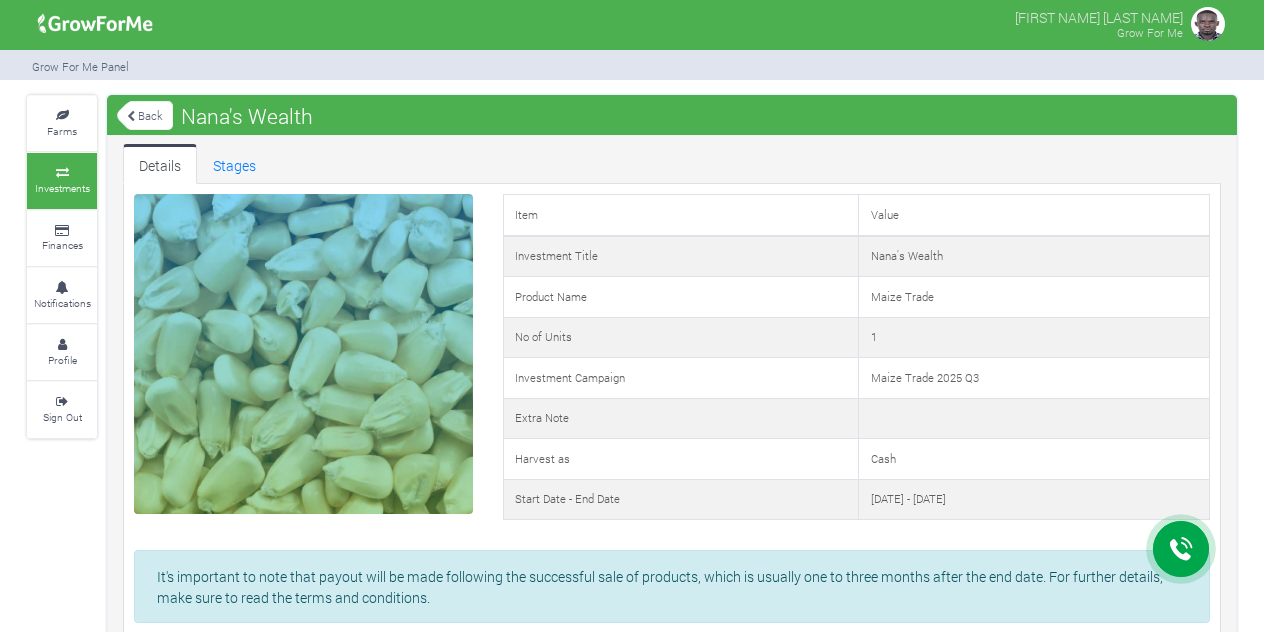 scroll, scrollTop: 0, scrollLeft: 0, axis: both 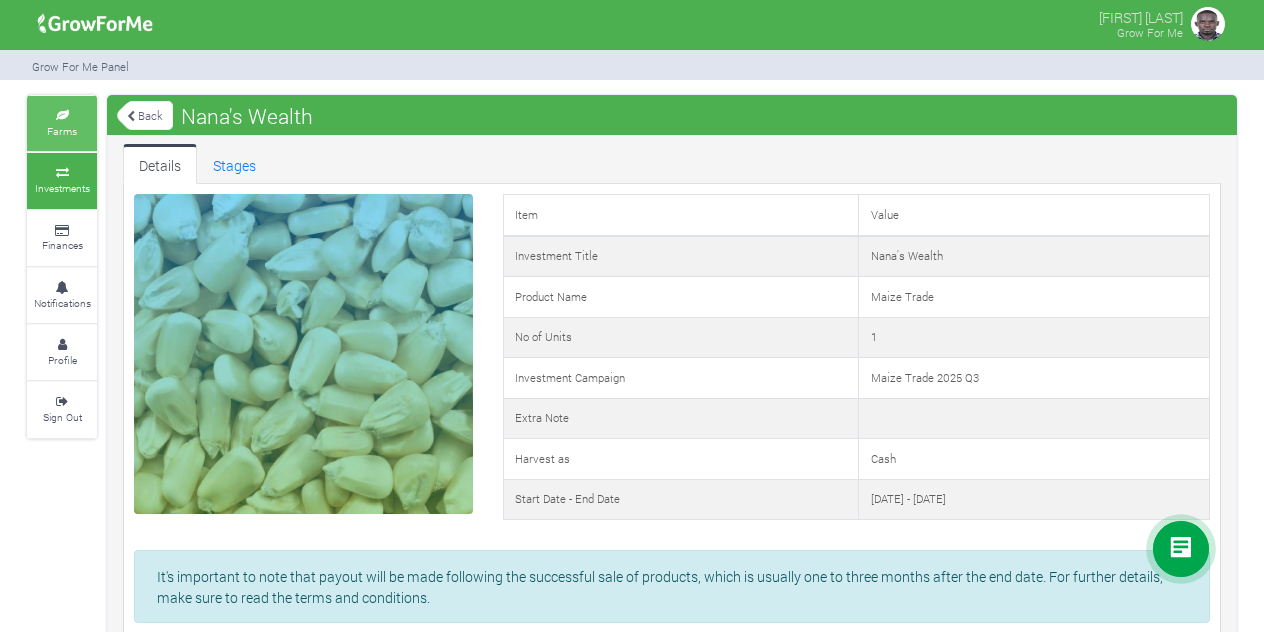 click on "Farms" at bounding box center (62, 123) 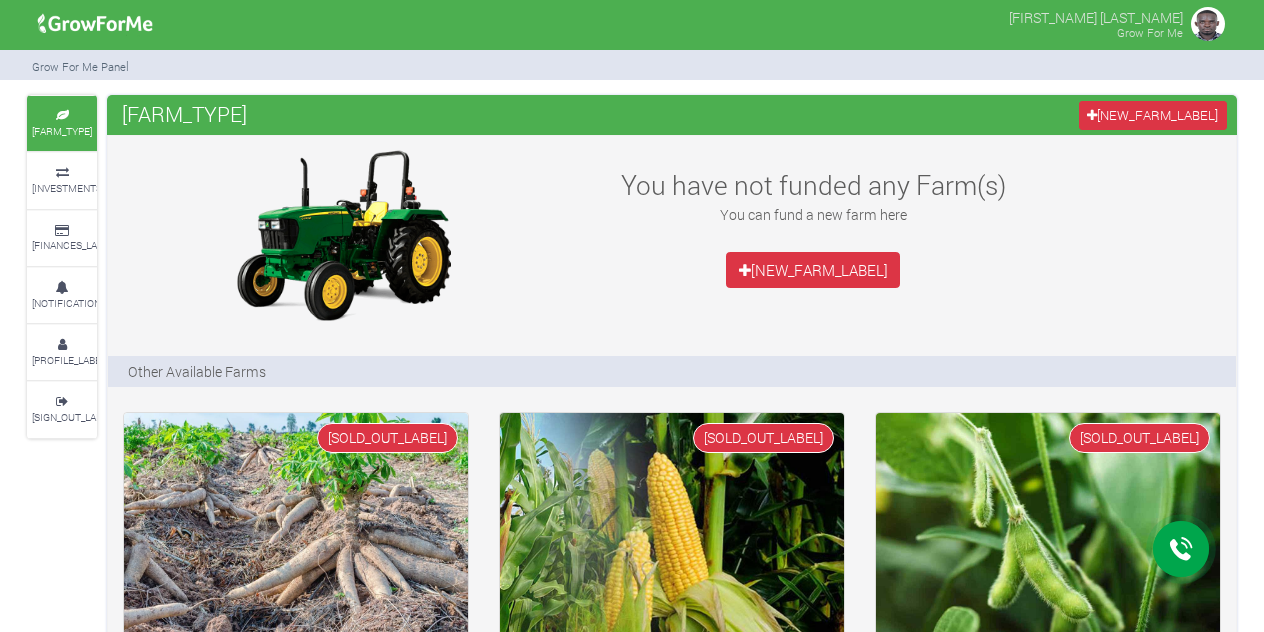 scroll, scrollTop: 0, scrollLeft: 0, axis: both 